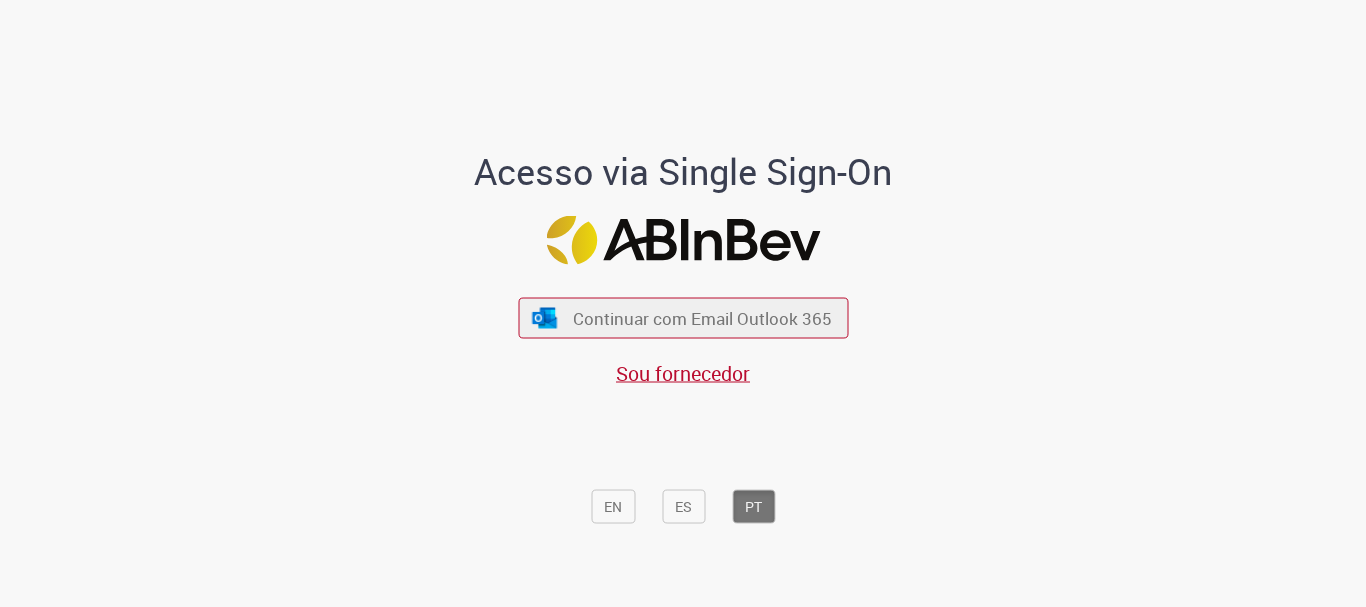 scroll, scrollTop: 0, scrollLeft: 0, axis: both 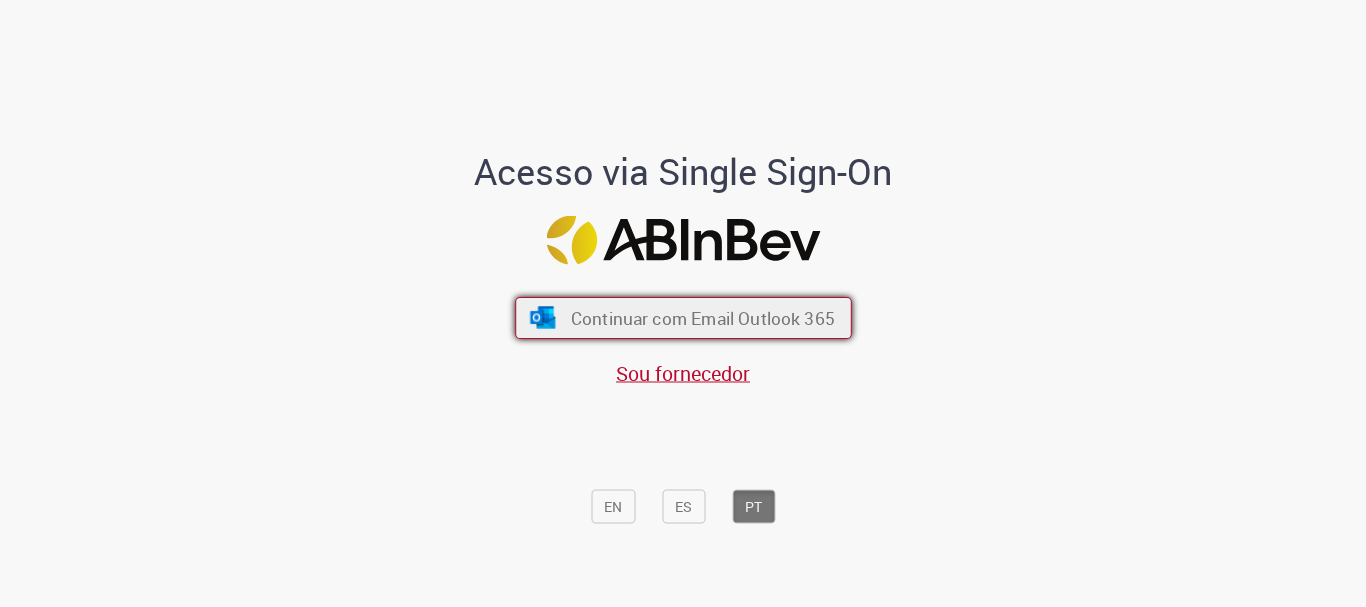 click on "Continuar com Email Outlook 365" at bounding box center [702, 318] 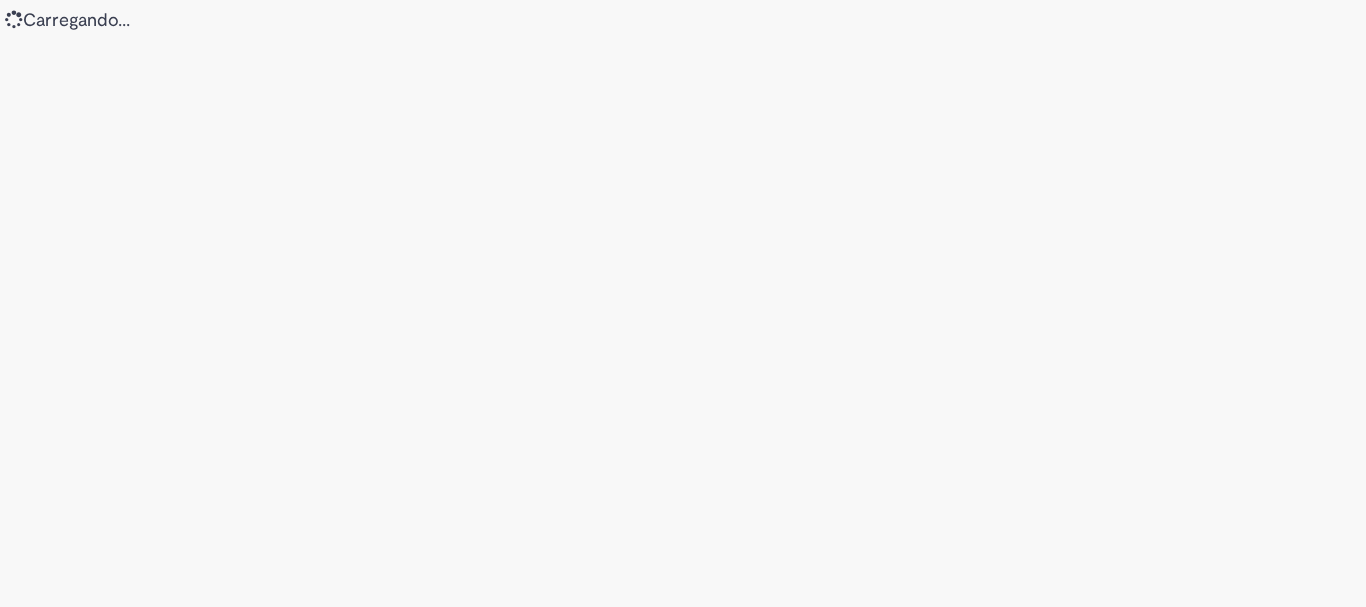 scroll, scrollTop: 0, scrollLeft: 0, axis: both 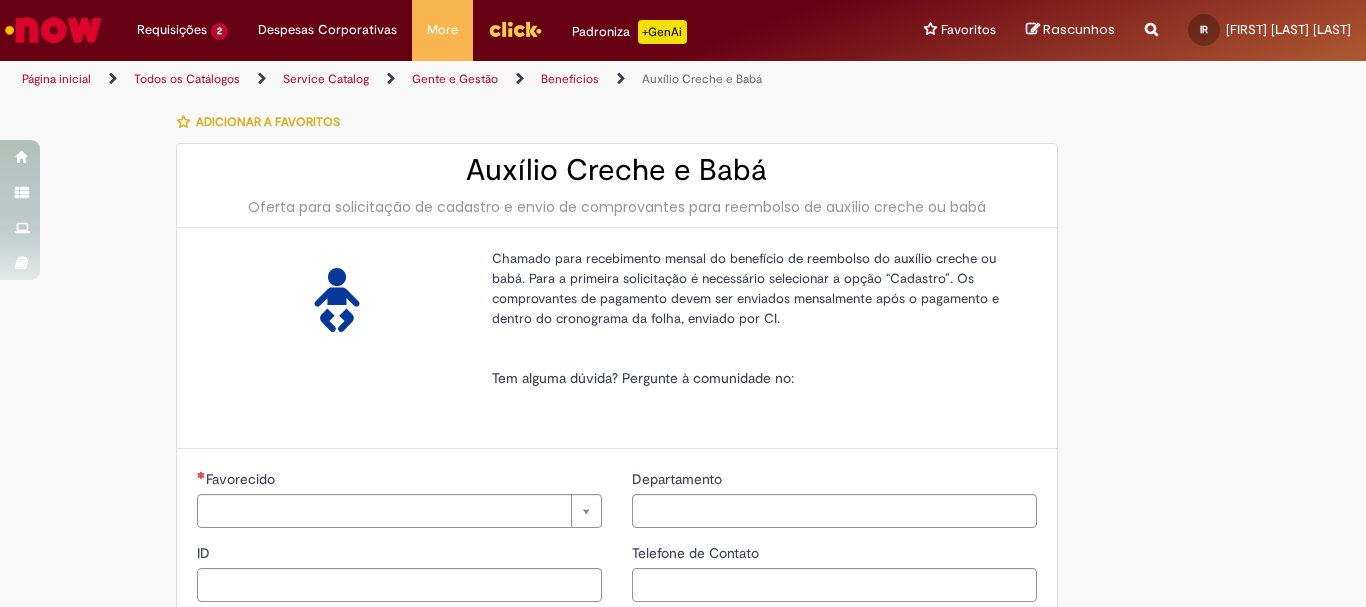 type on "********" 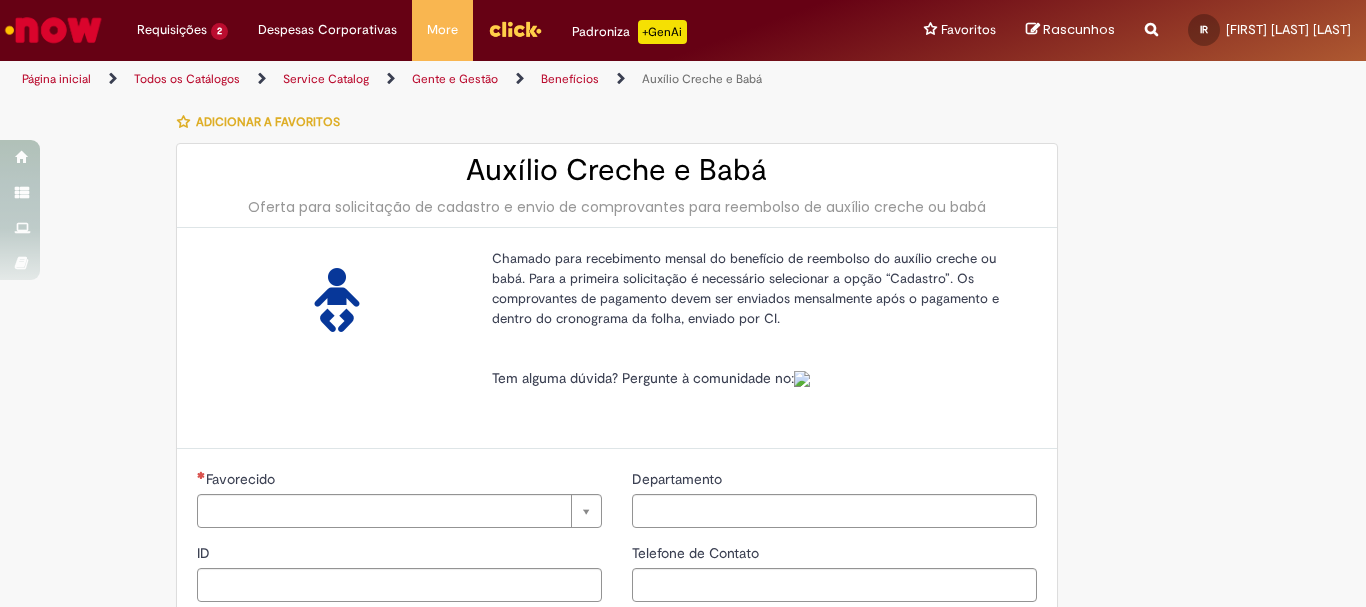 type on "**********" 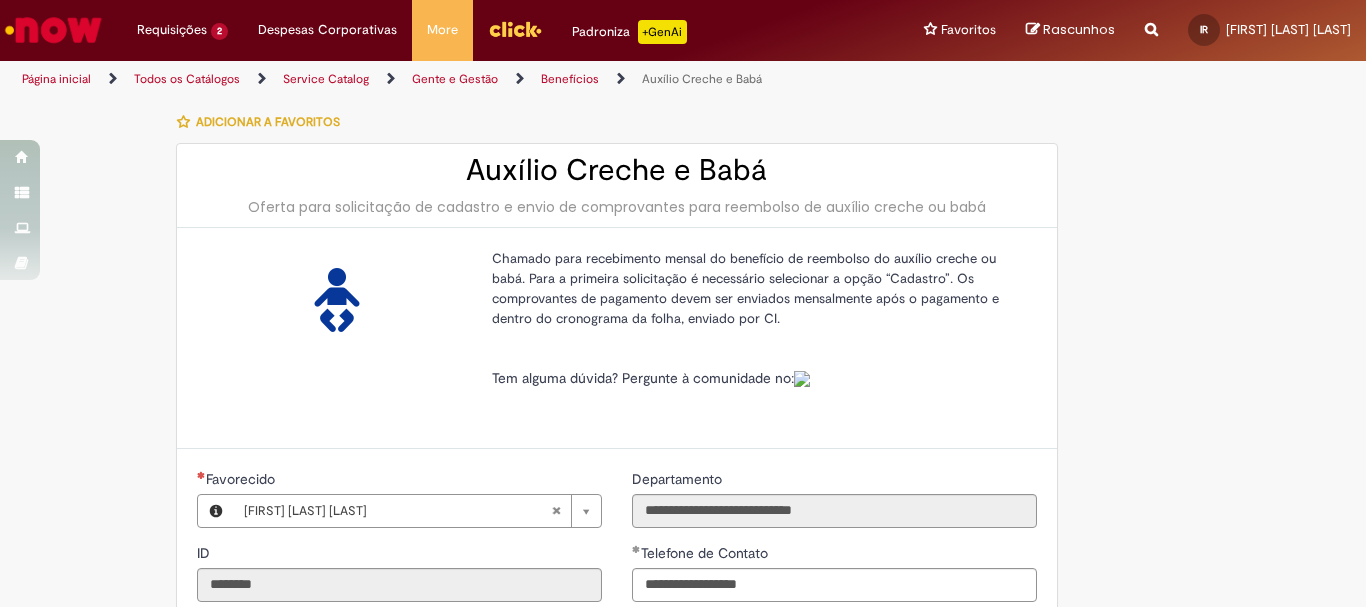 type on "**********" 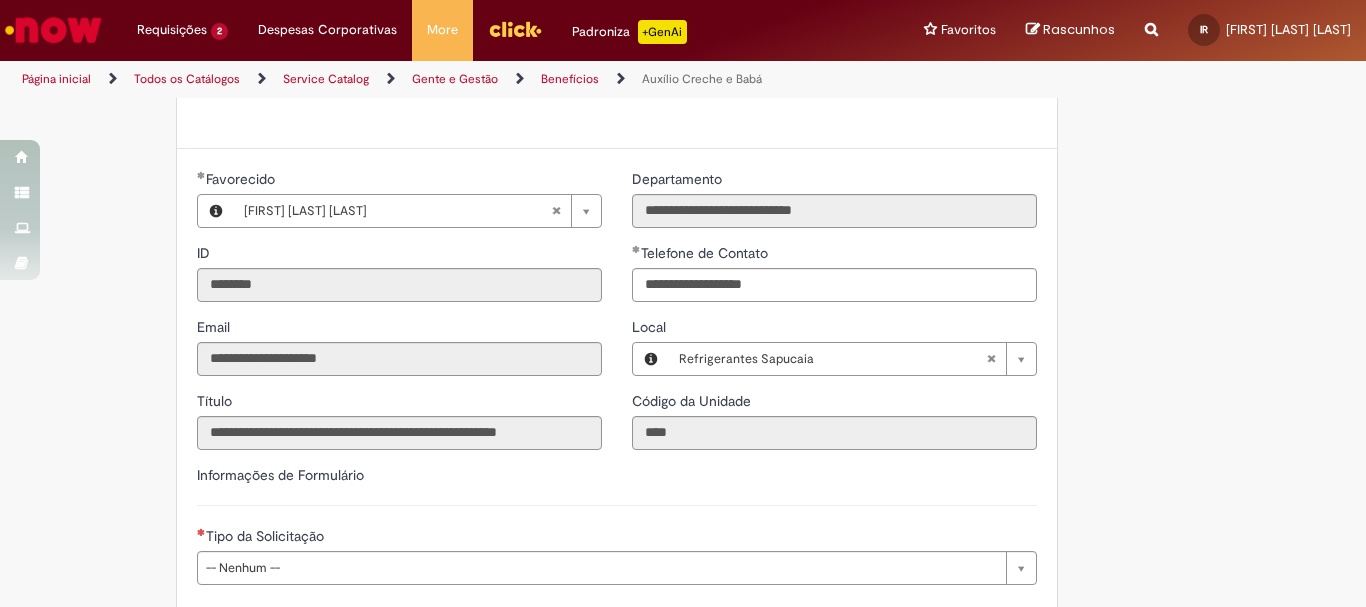 scroll, scrollTop: 500, scrollLeft: 0, axis: vertical 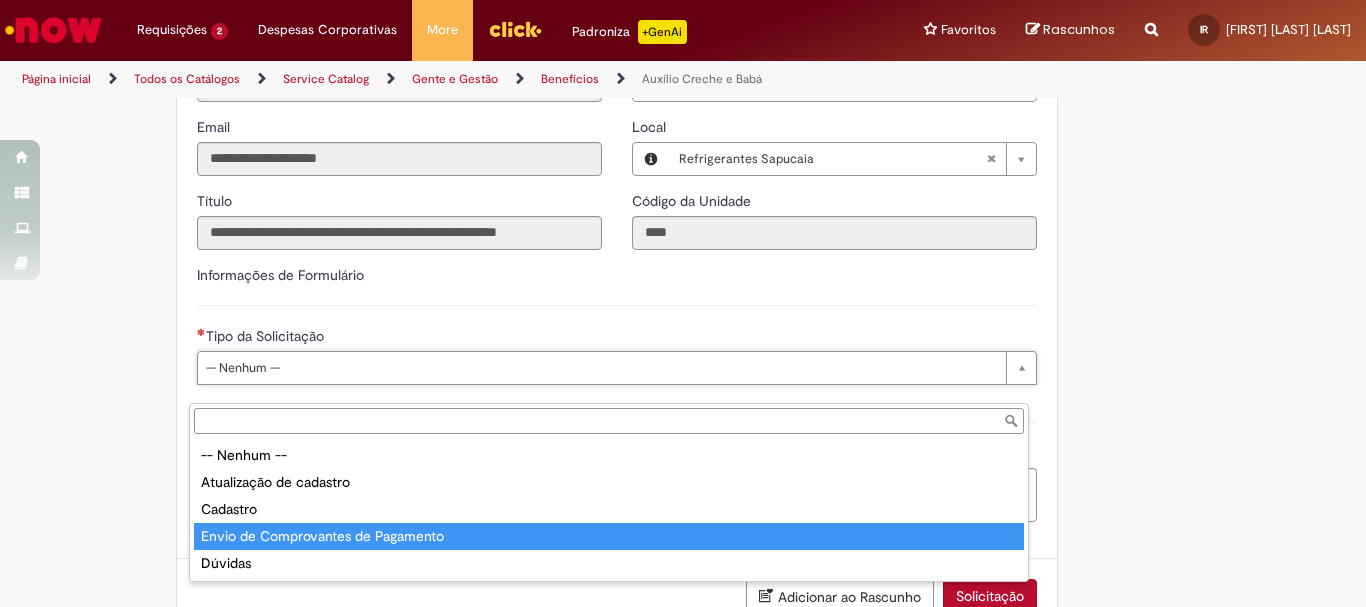 type on "**********" 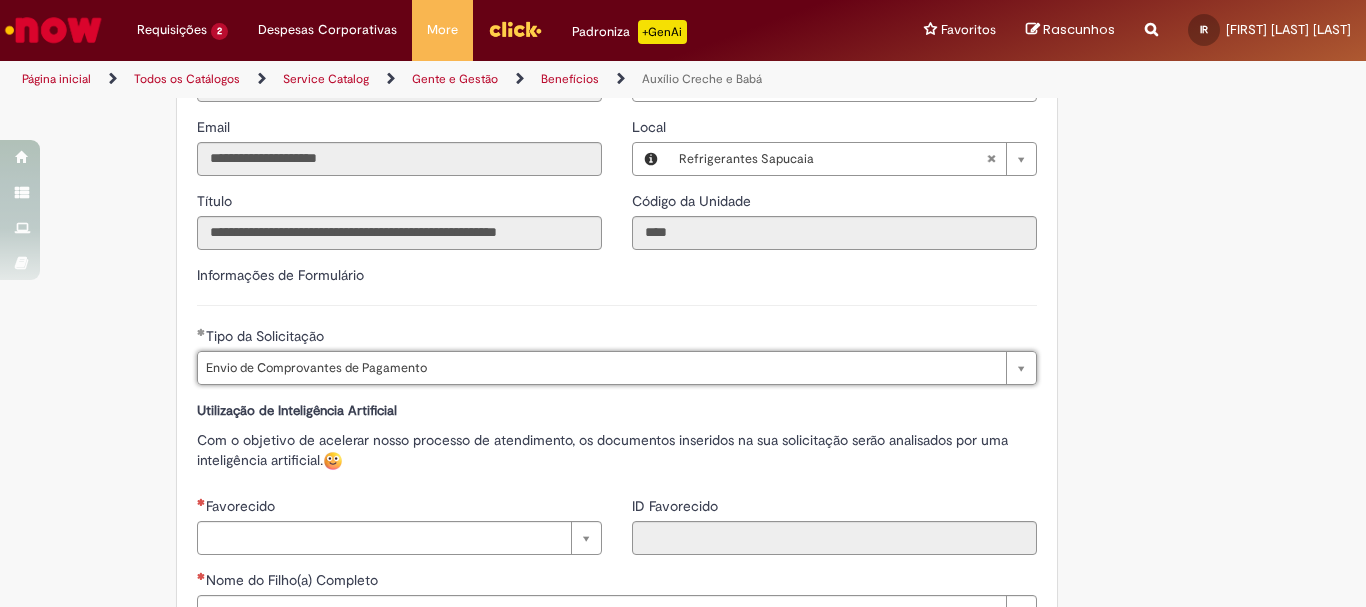 scroll, scrollTop: 600, scrollLeft: 0, axis: vertical 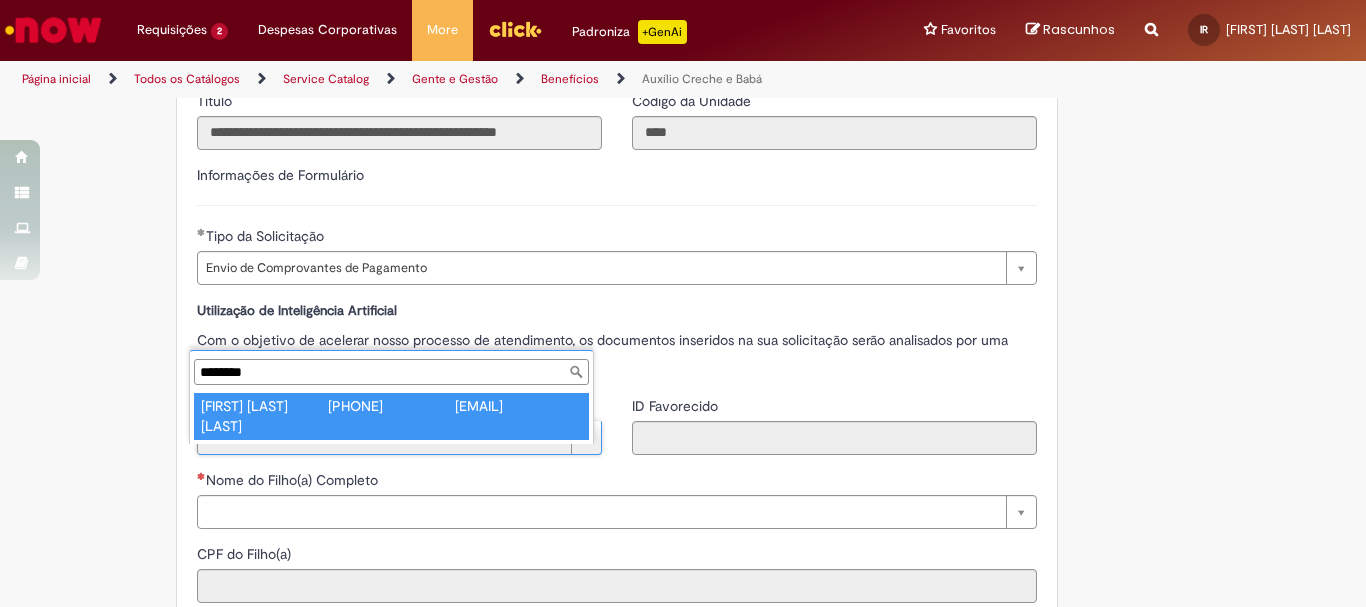 type on "********" 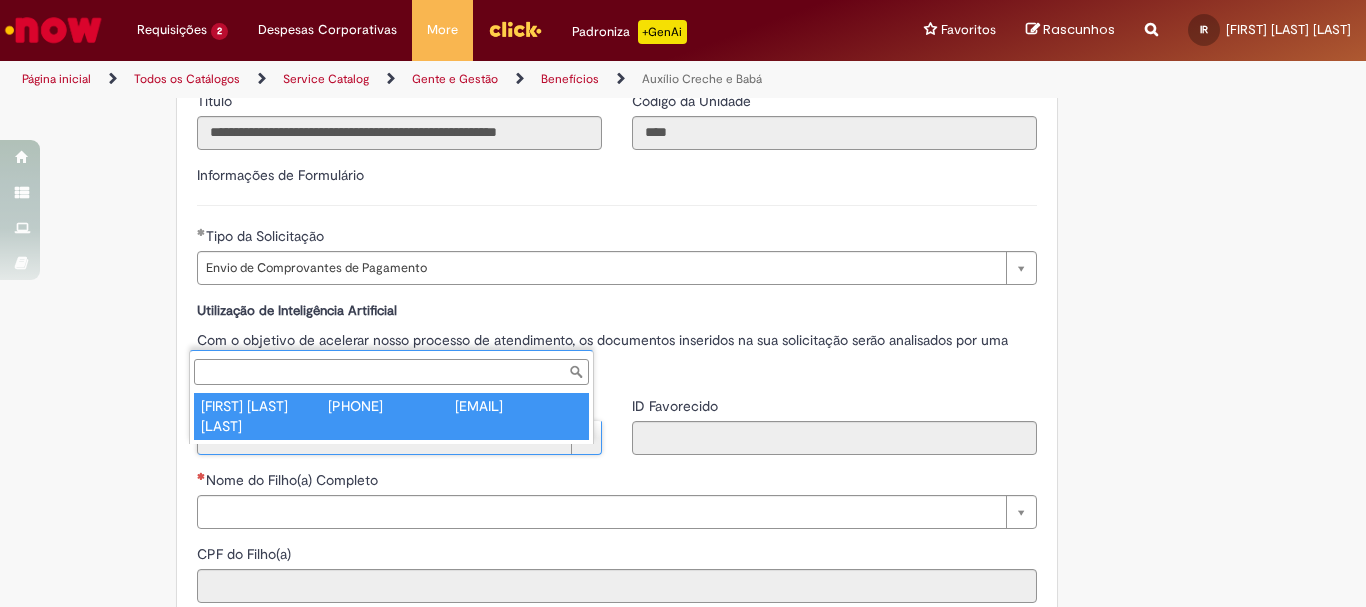 type on "********" 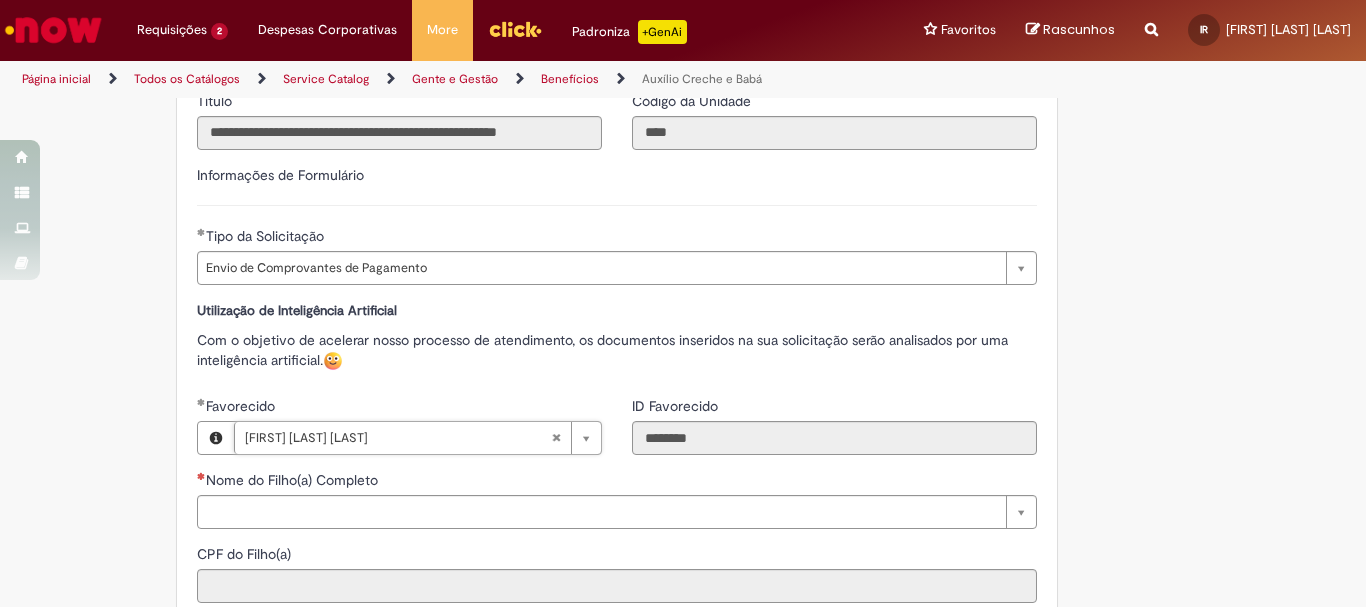 scroll, scrollTop: 700, scrollLeft: 0, axis: vertical 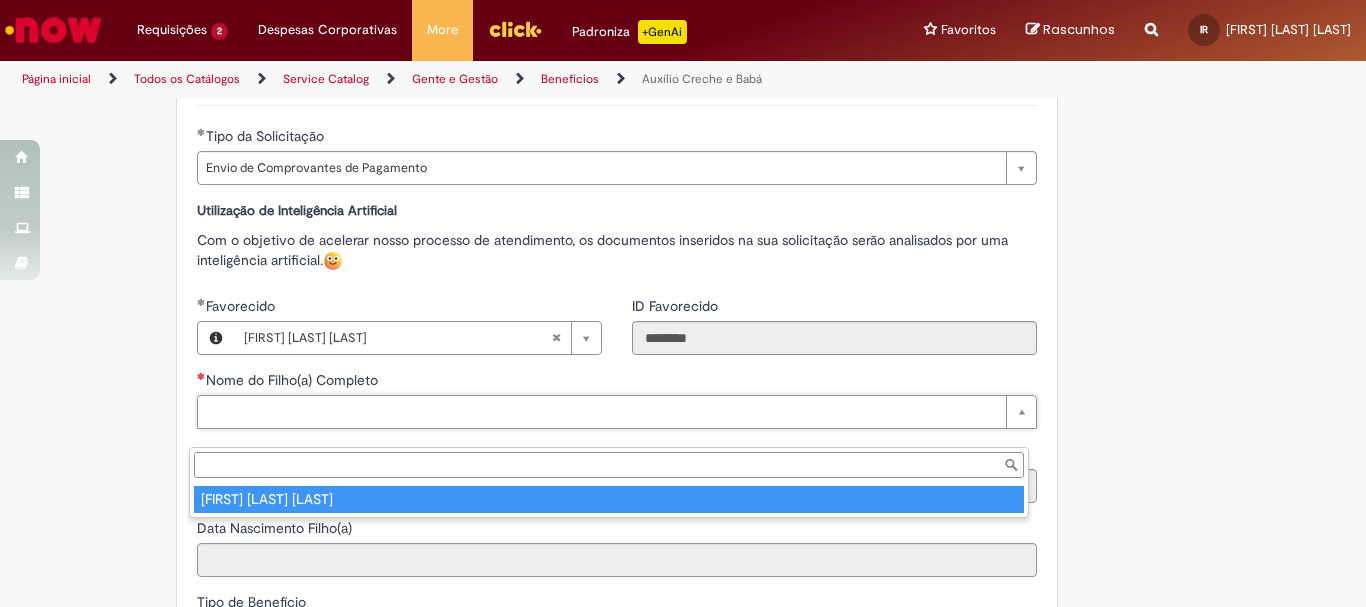 type on "**********" 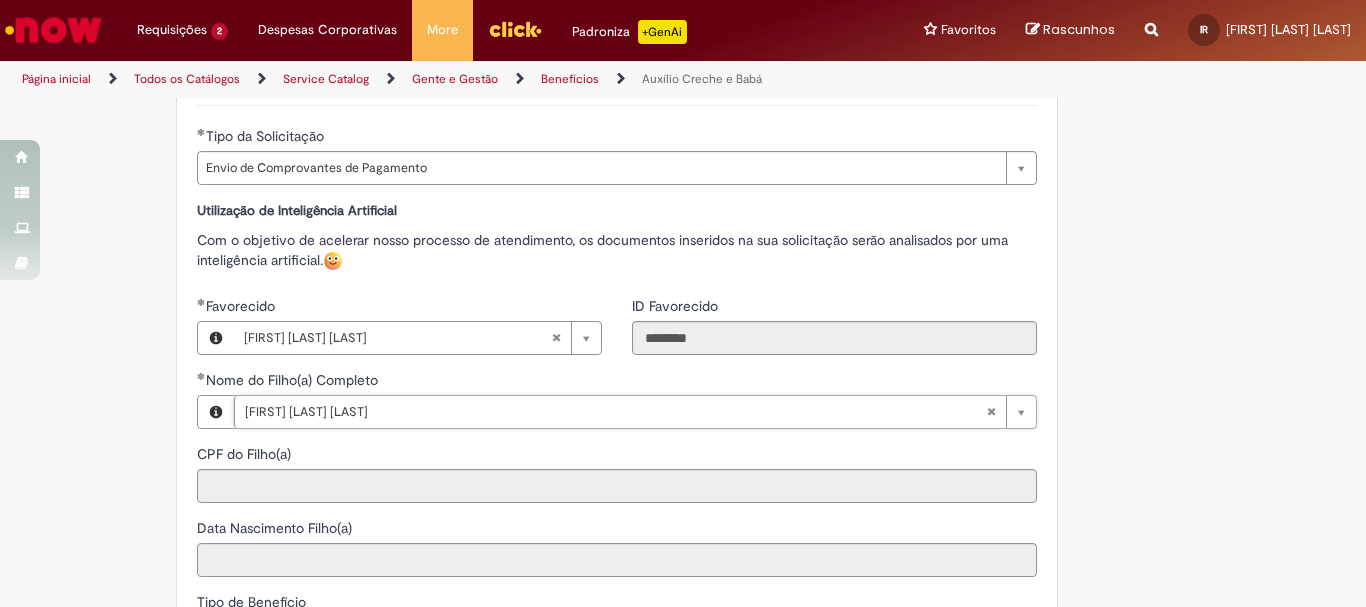 type on "**********" 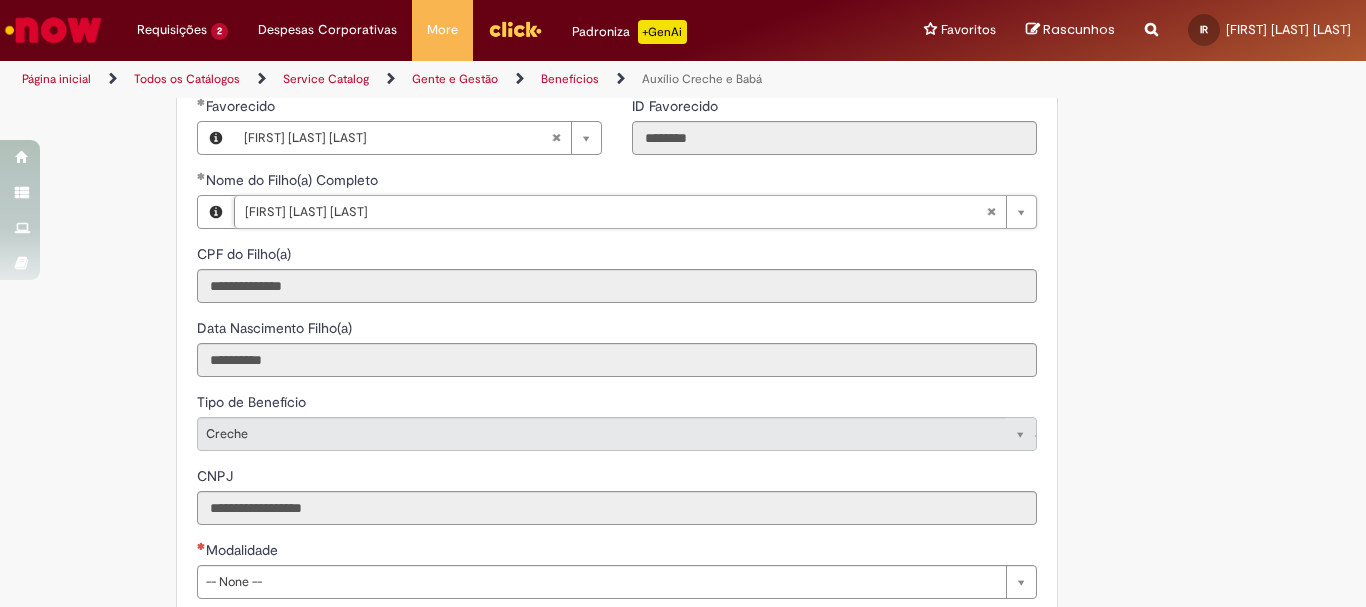 scroll, scrollTop: 1100, scrollLeft: 0, axis: vertical 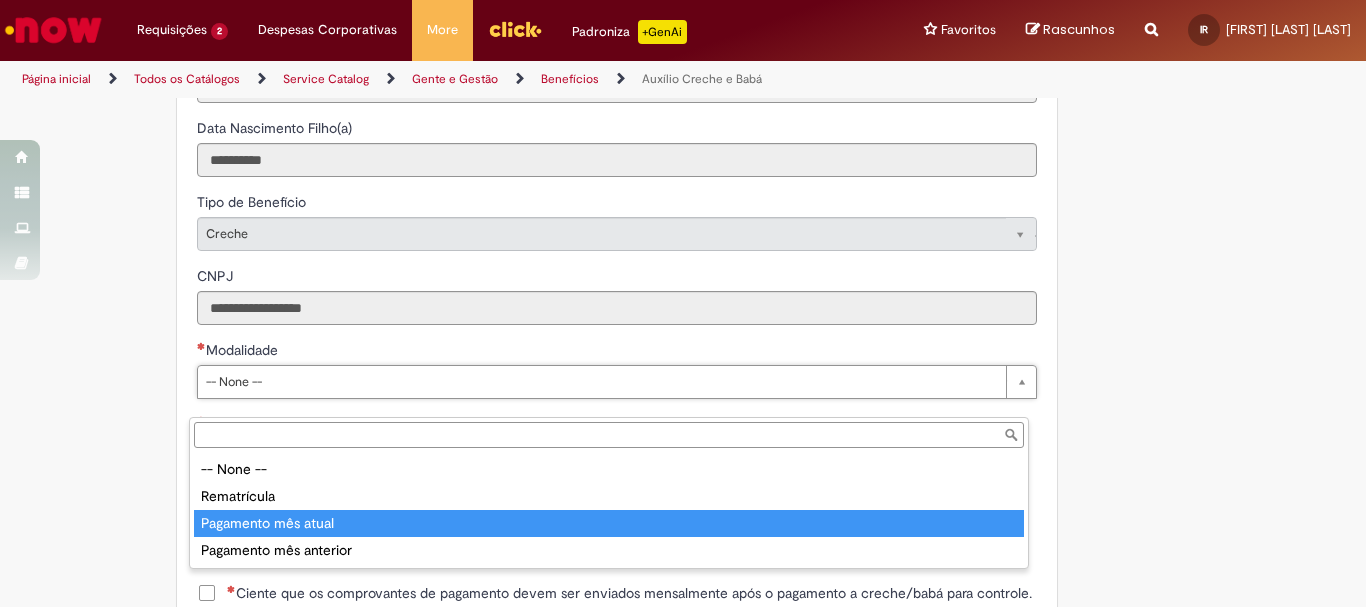type on "**********" 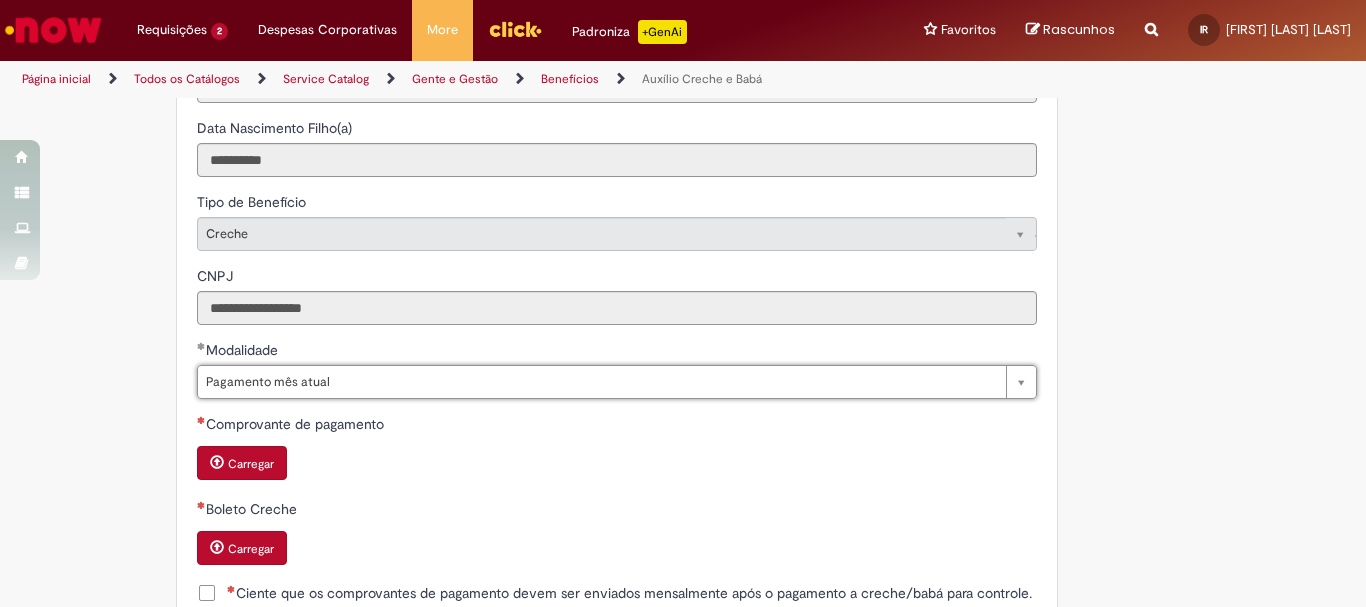click on "Carregar" at bounding box center (251, 464) 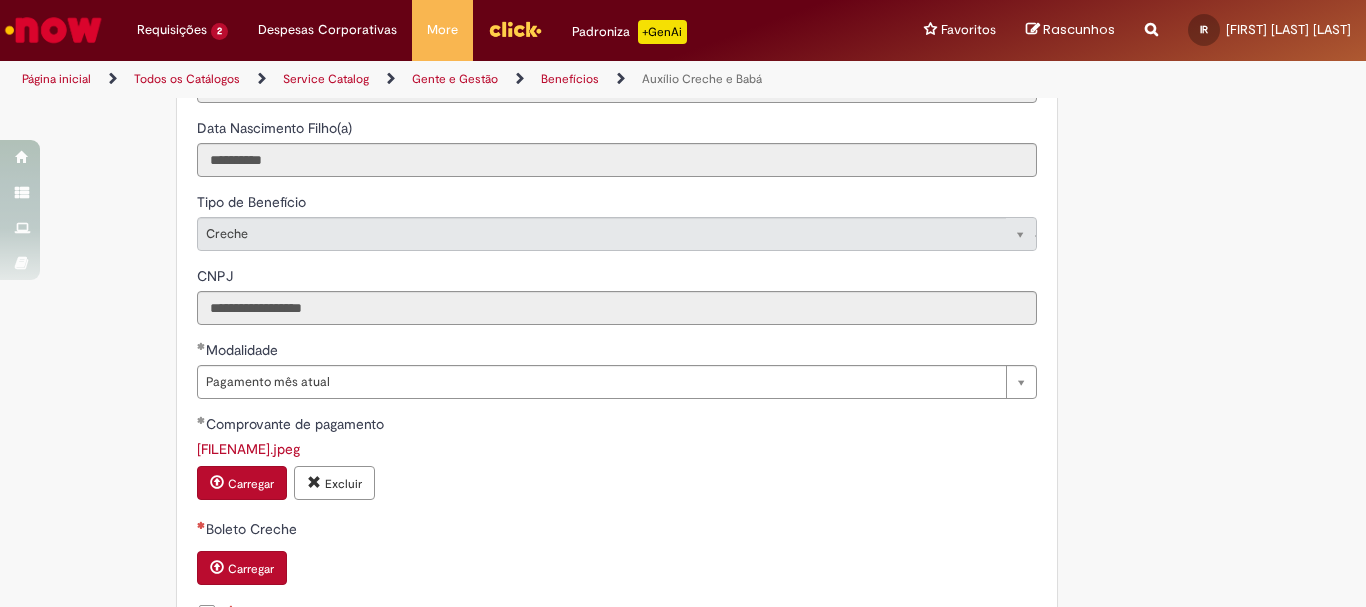 scroll, scrollTop: 1119, scrollLeft: 0, axis: vertical 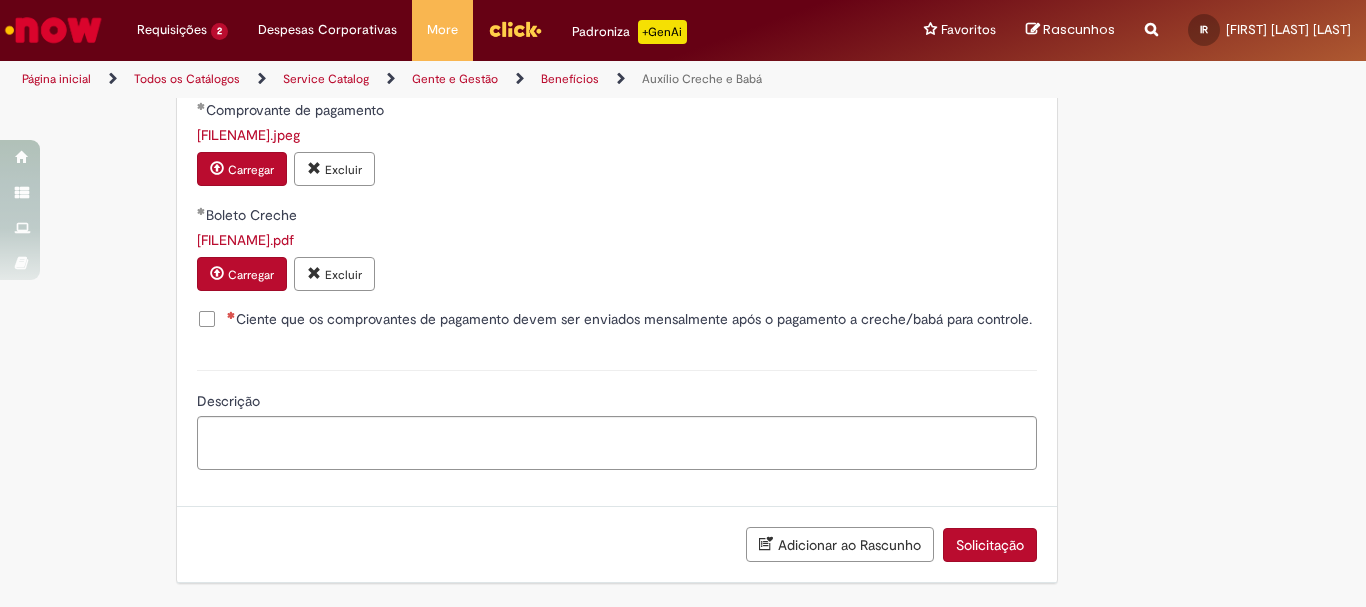 click on "Ciente que os comprovantes de pagamento devem ser enviados mensalmente após o pagamento a creche/babá para controle." at bounding box center (614, 319) 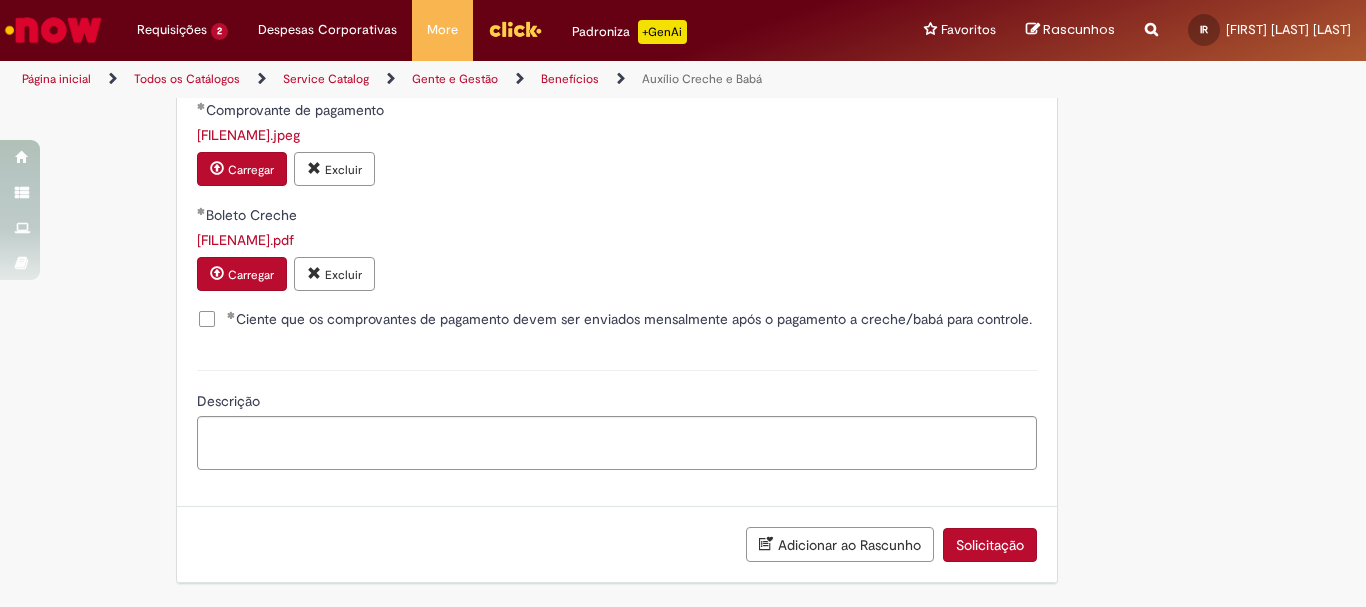 click on "Ciente que os comprovantes de pagamento devem ser enviados mensalmente após o pagamento a creche/babá para controle." at bounding box center [629, 319] 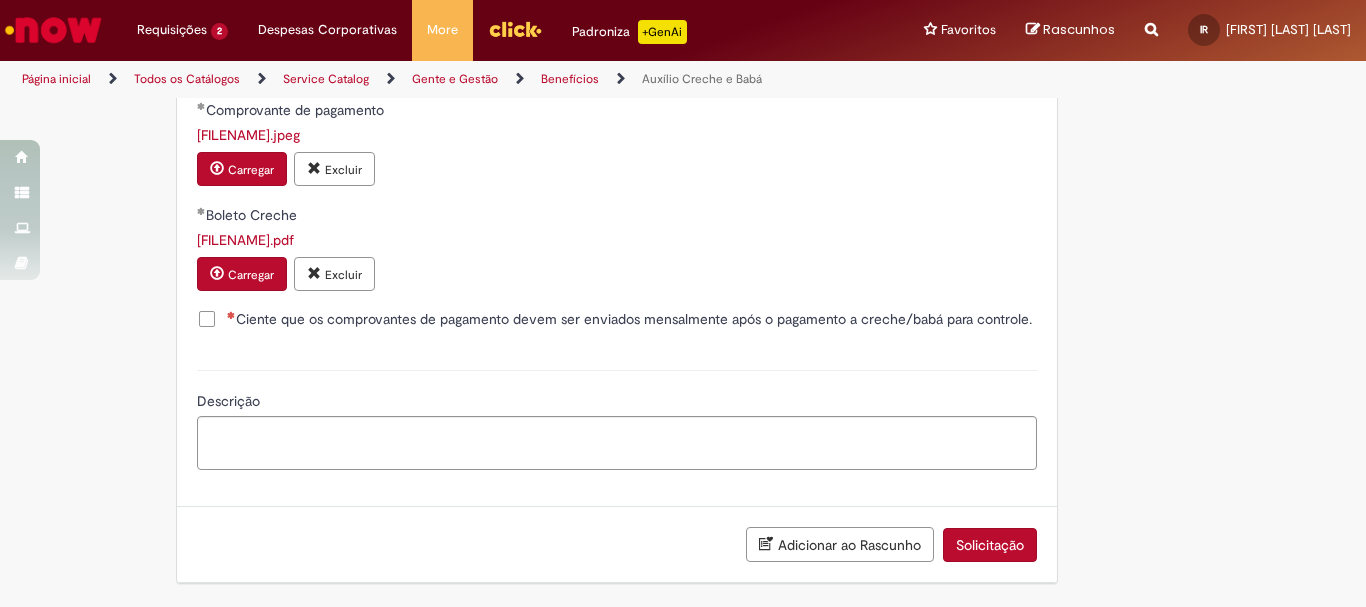 click on "Ciente que os comprovantes de pagamento devem ser enviados mensalmente após o pagamento a creche/babá para controle." at bounding box center (629, 319) 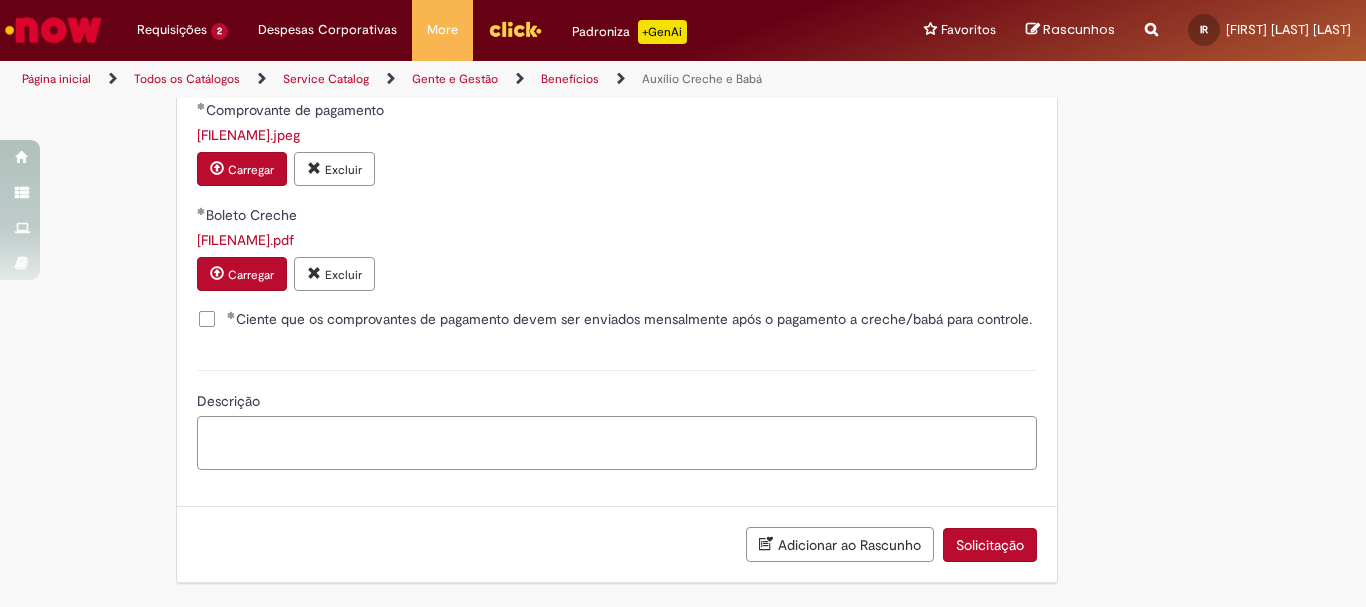 click on "Descrição" at bounding box center [617, 443] 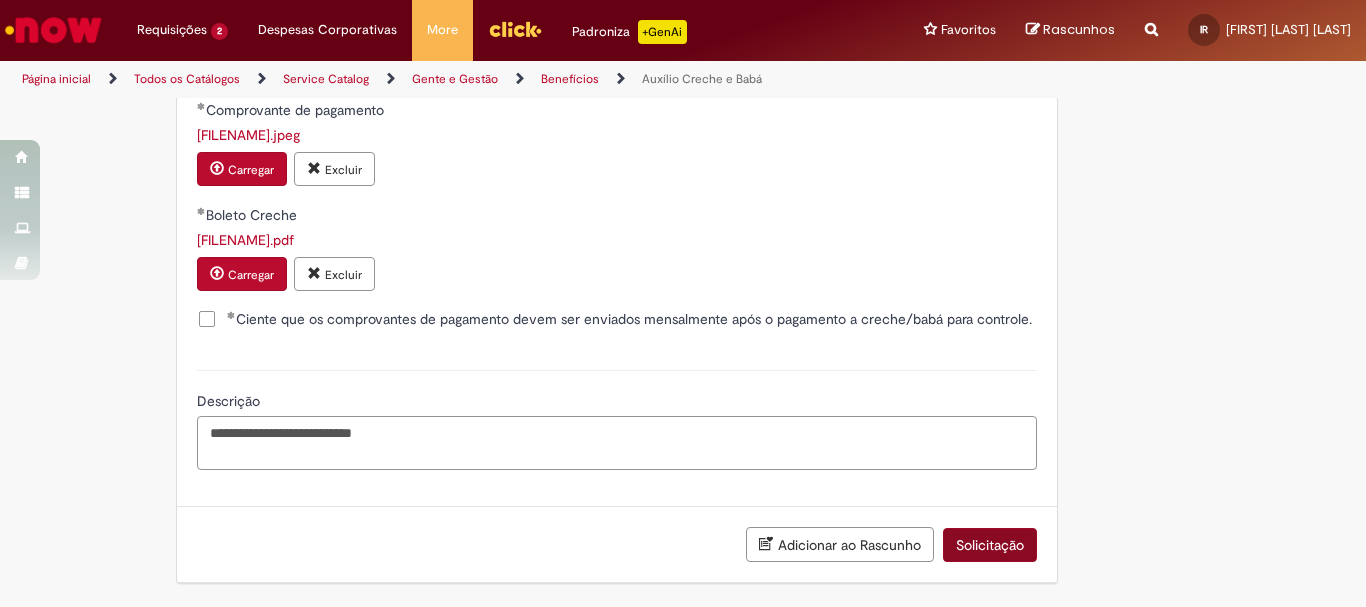 type on "**********" 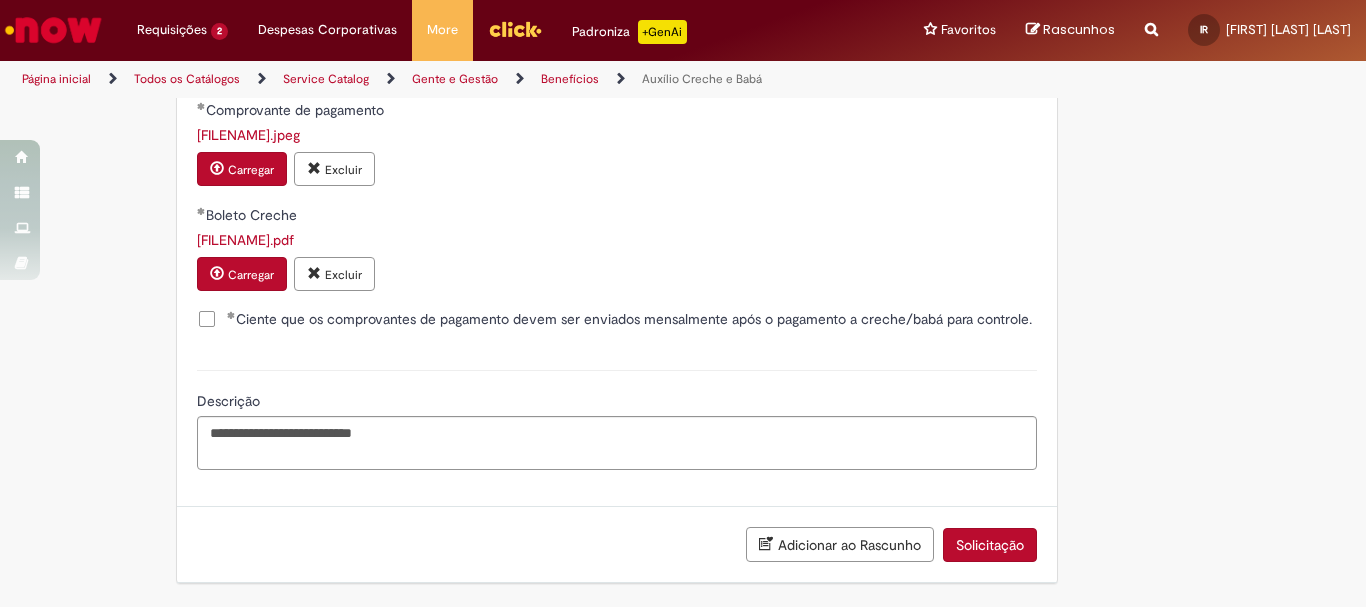 click on "Solicitação" at bounding box center (990, 545) 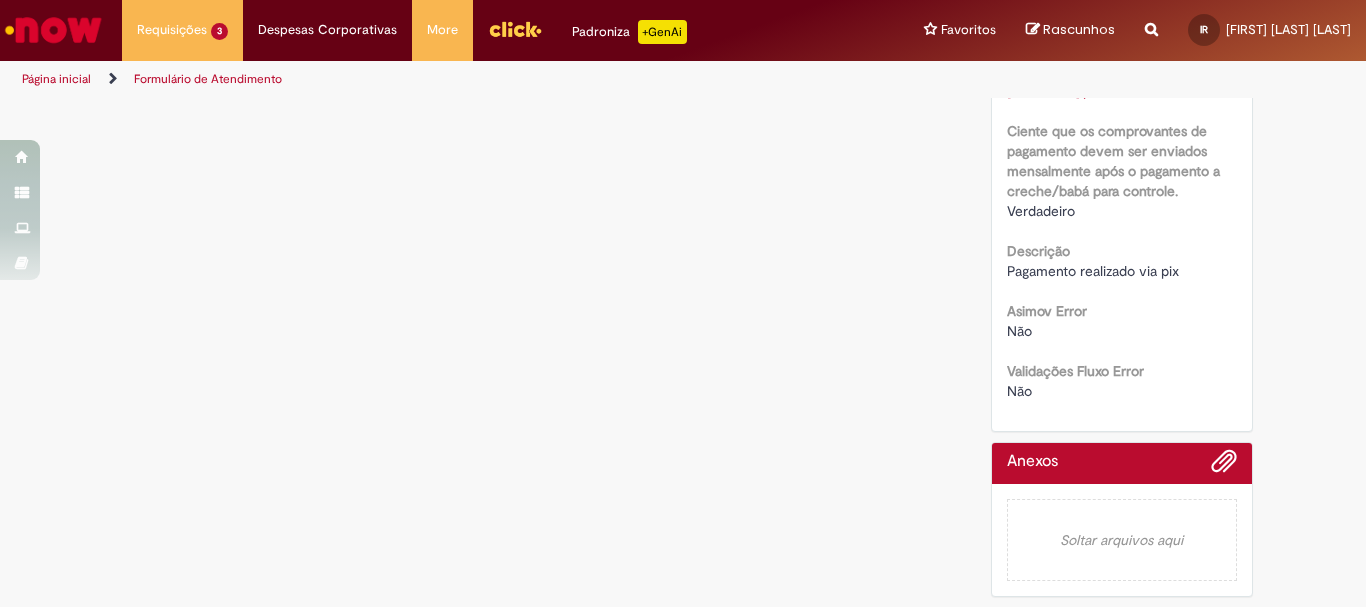 scroll, scrollTop: 0, scrollLeft: 0, axis: both 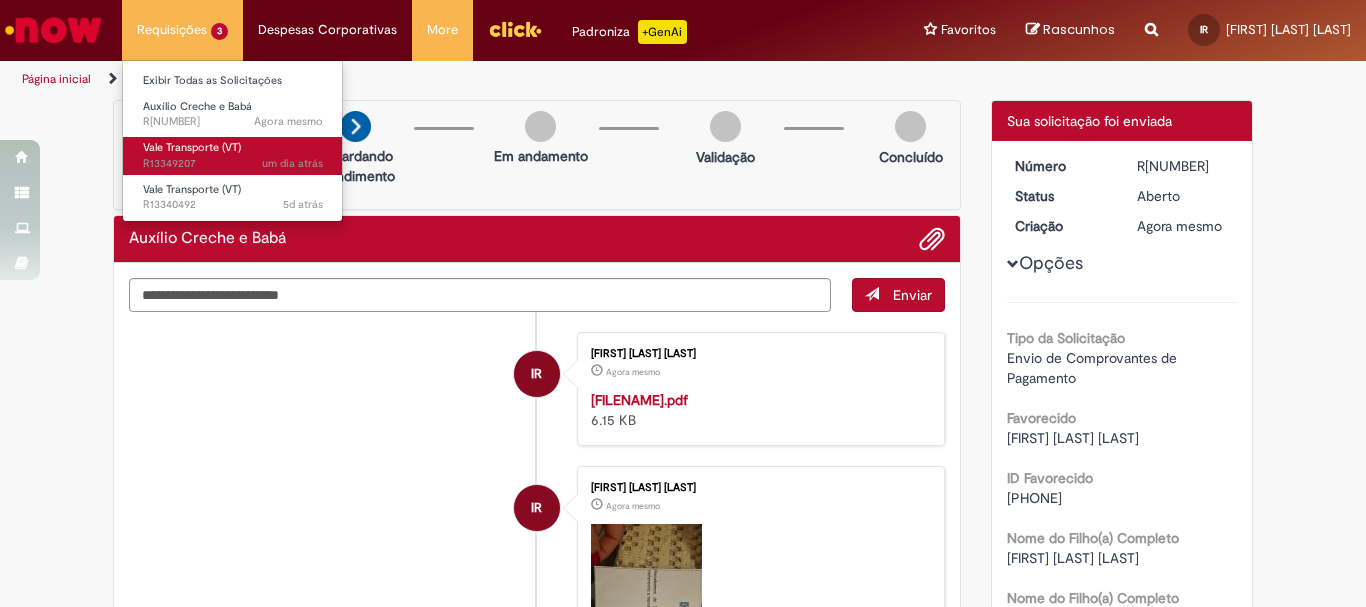 click on "Vale Transporte (VT)" at bounding box center (192, 147) 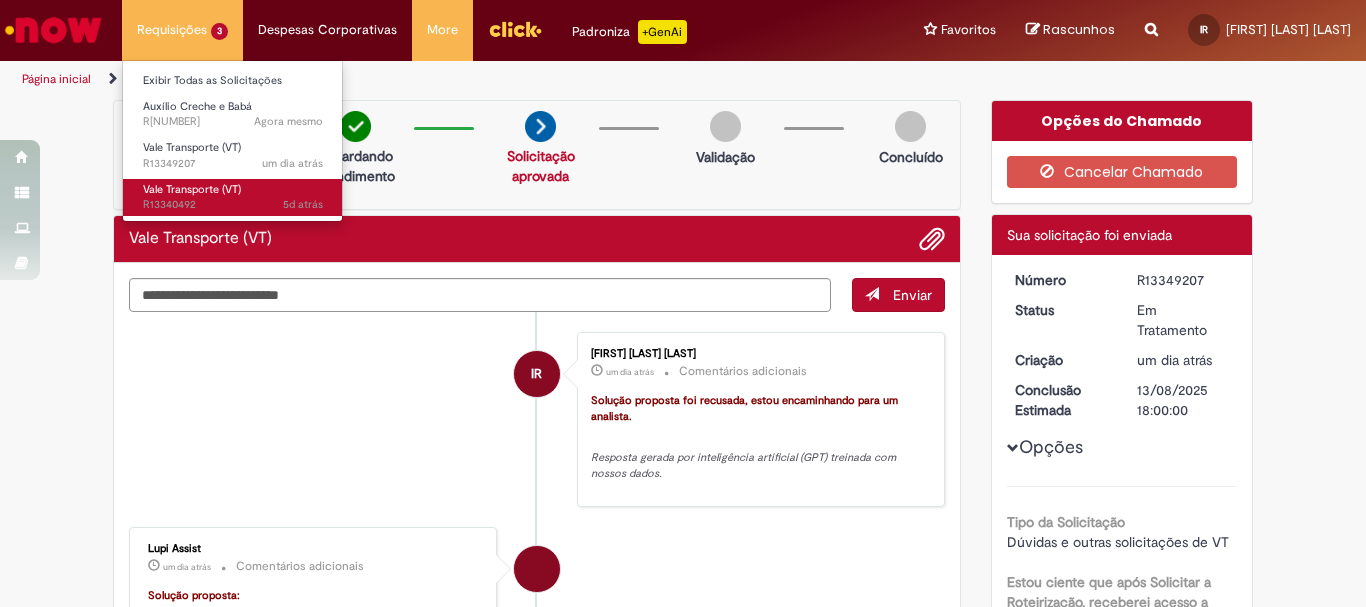 click on "Vale Transporte (VT)" at bounding box center (192, 189) 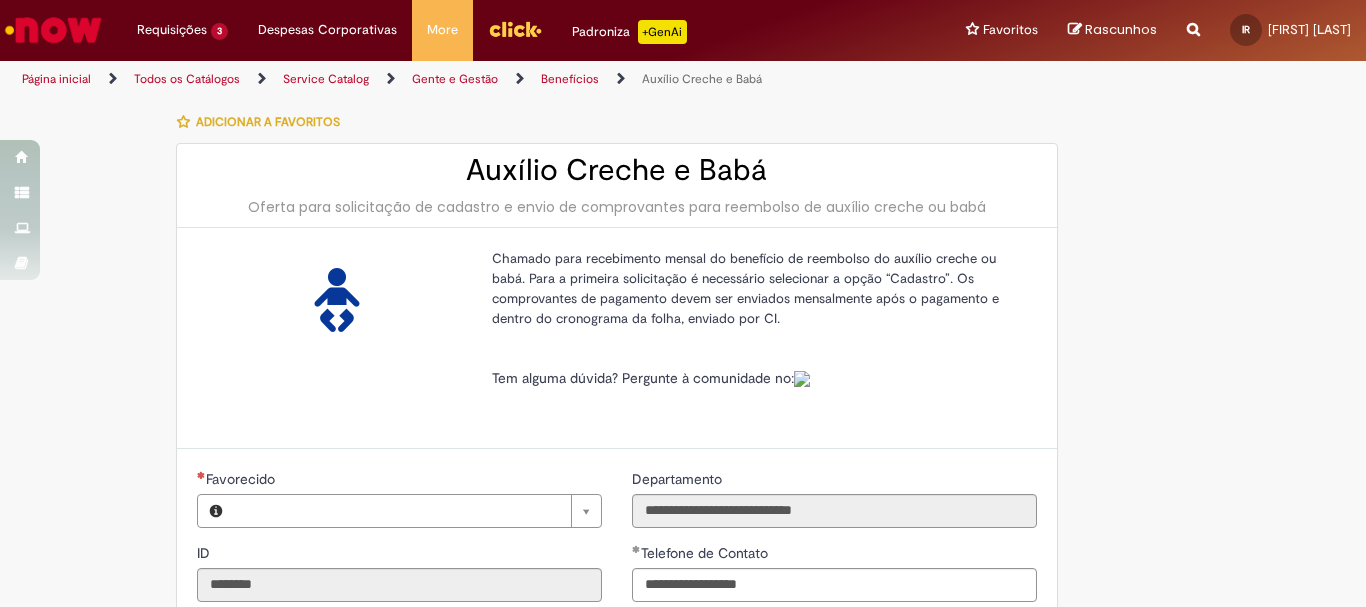 type on "**********" 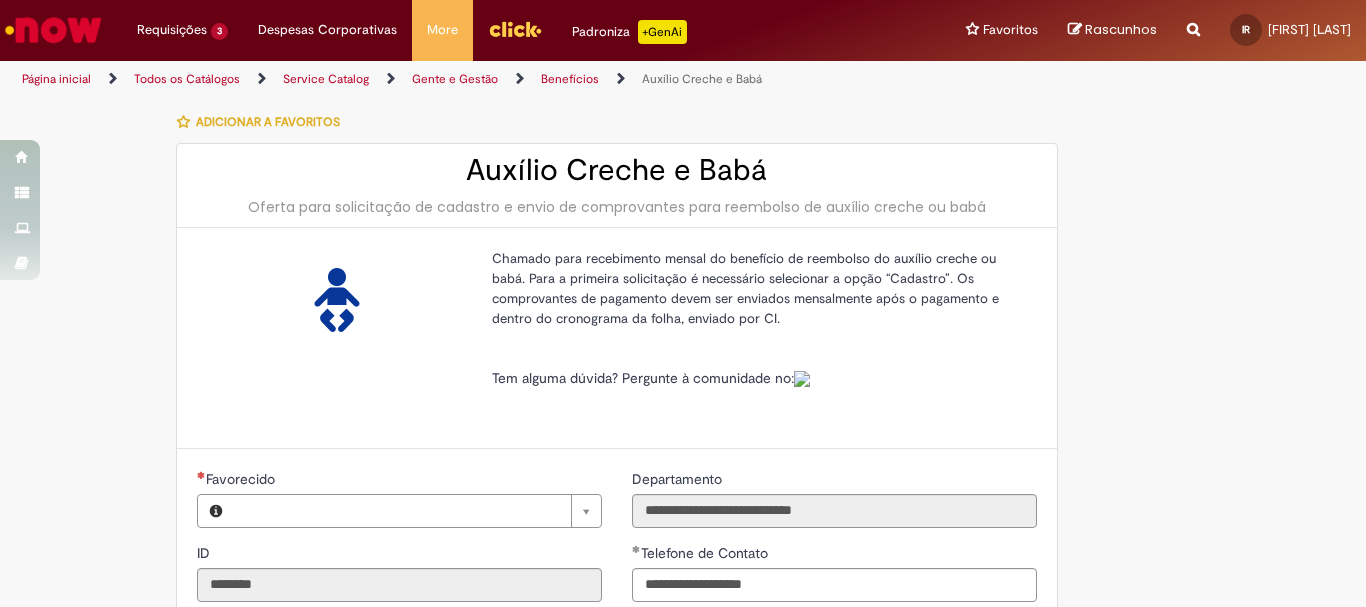 type on "**********" 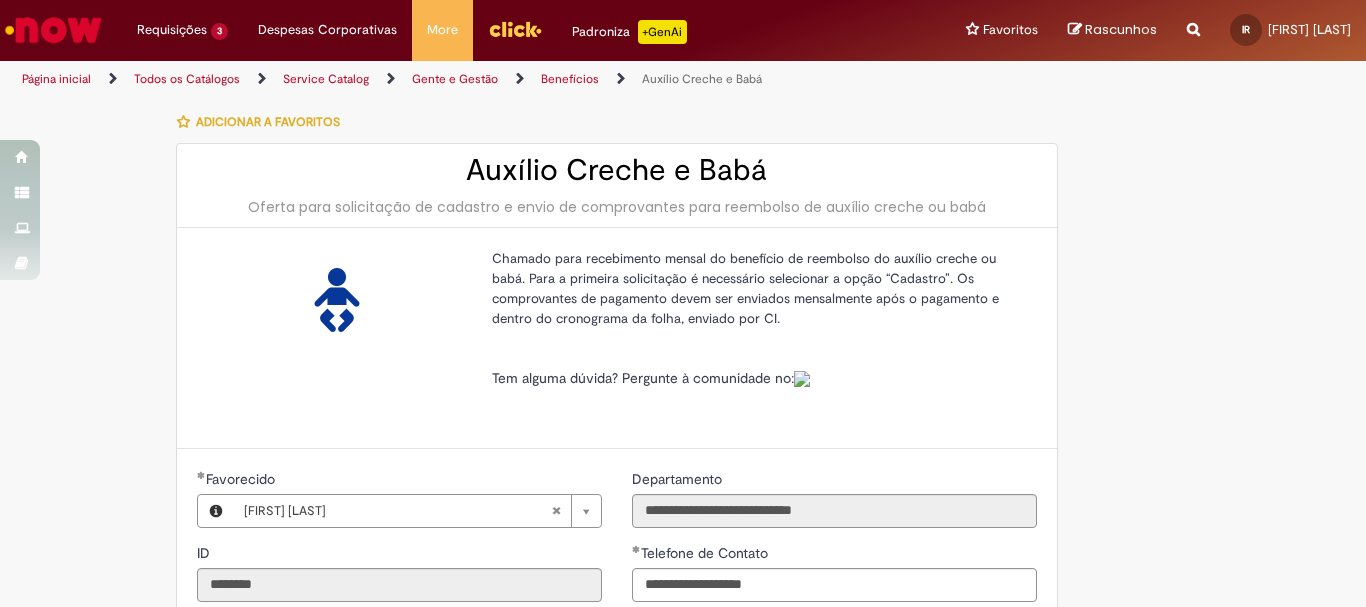 scroll, scrollTop: 0, scrollLeft: 0, axis: both 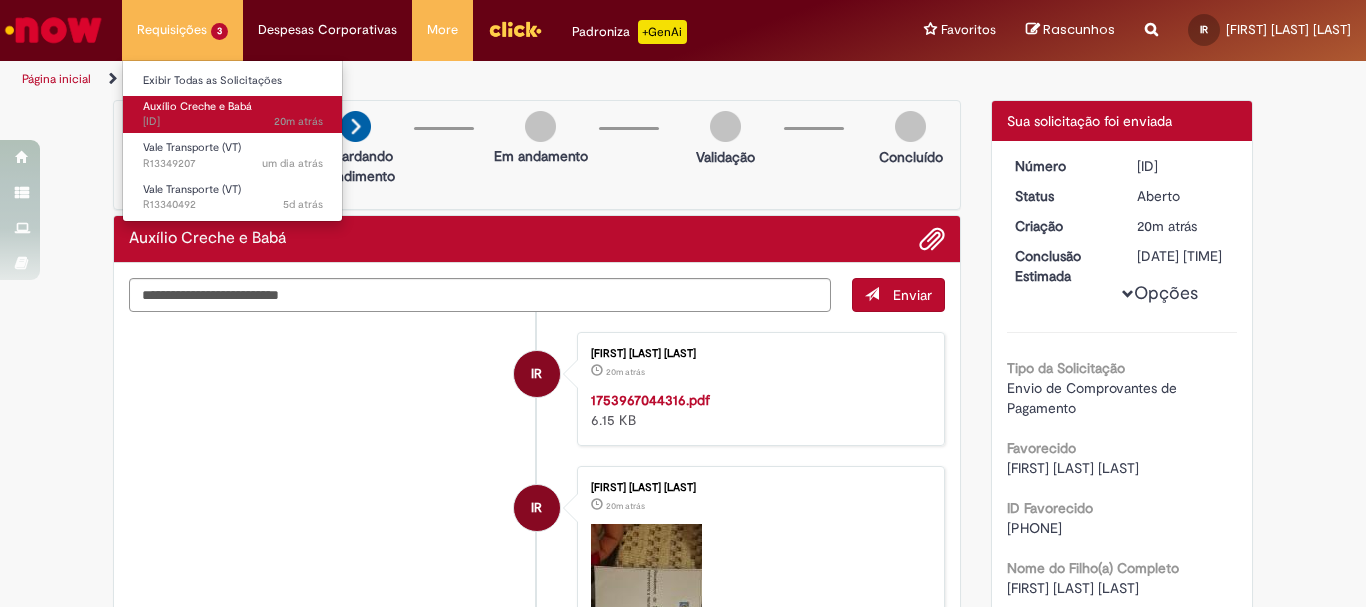 click on "Auxílio Creche e Babá
20m atrás 20 minutos atrás  R13353916" at bounding box center [233, 114] 